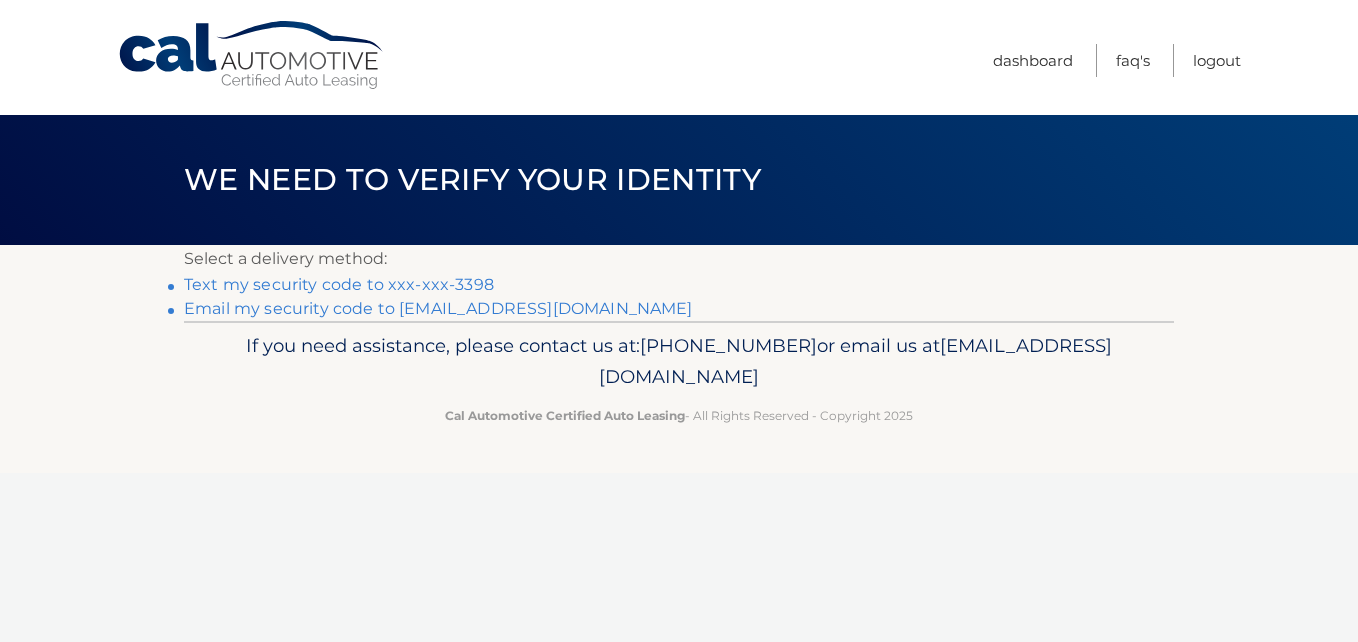 scroll, scrollTop: 0, scrollLeft: 0, axis: both 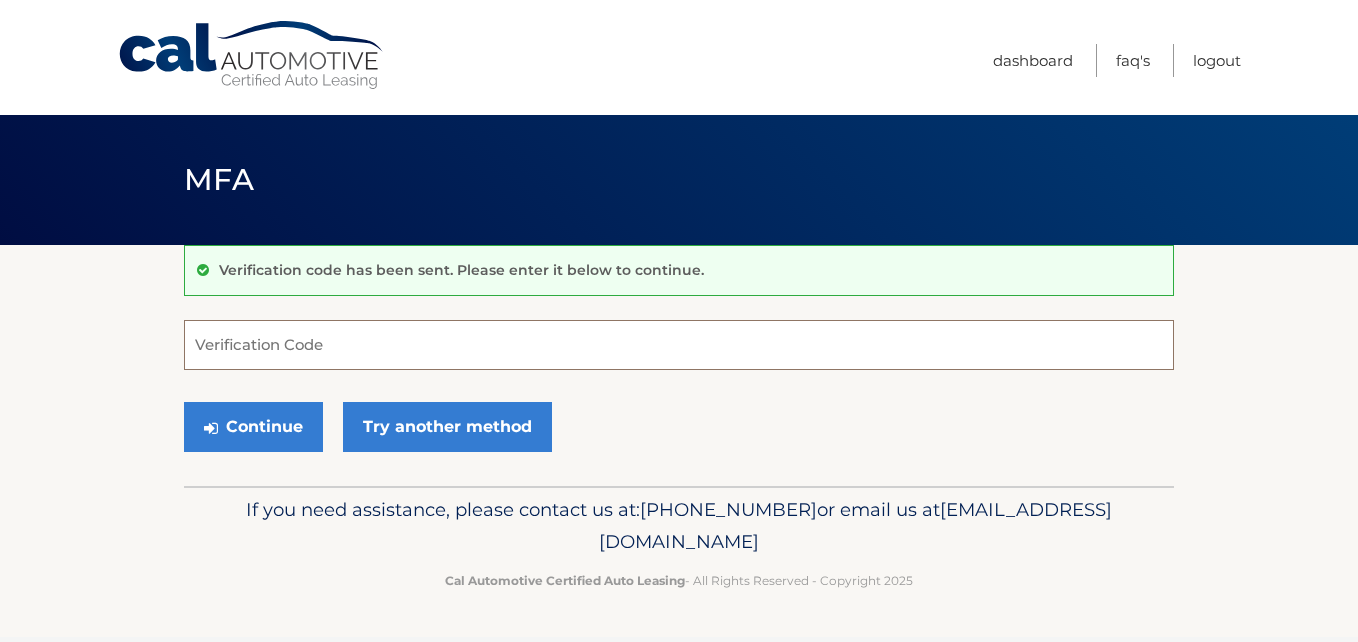 click on "Verification Code" at bounding box center (679, 345) 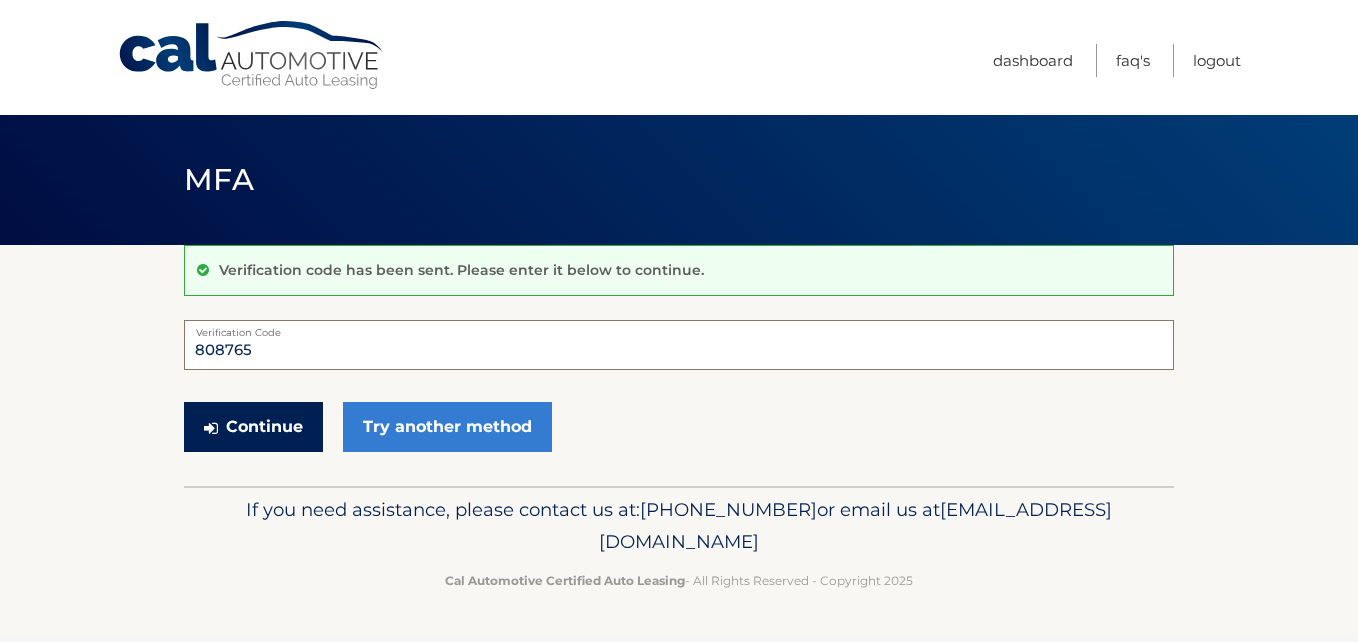 type on "808765" 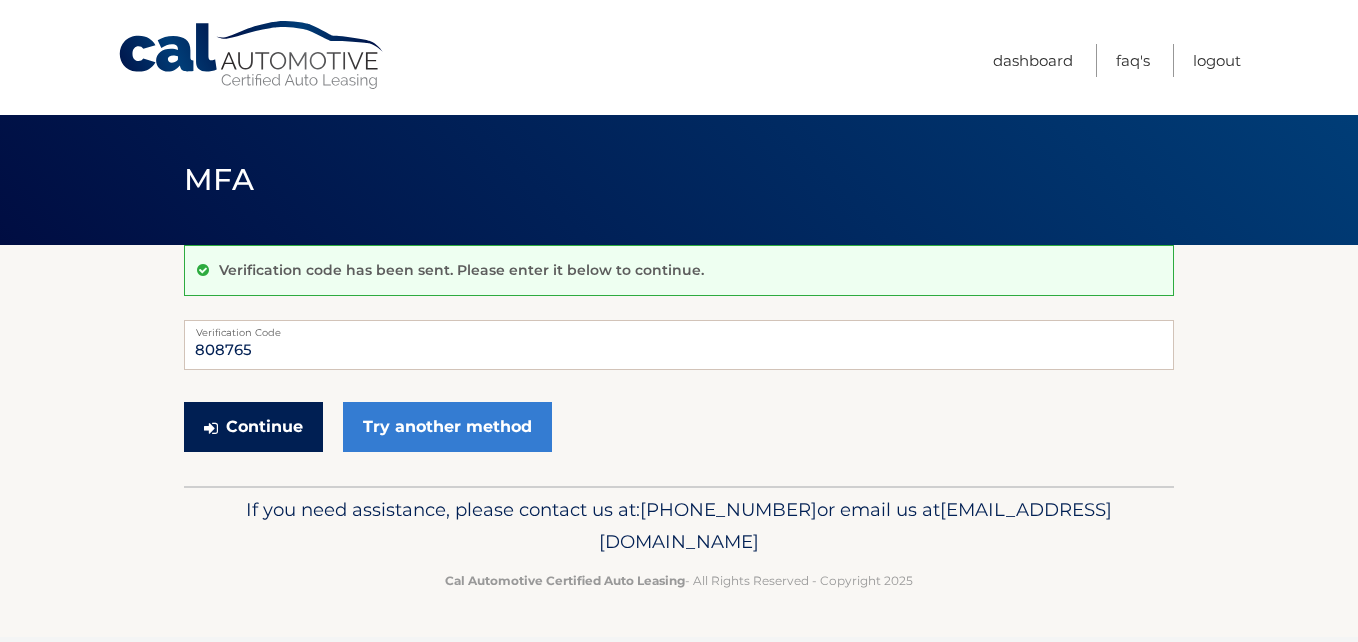 click on "Continue" at bounding box center [253, 427] 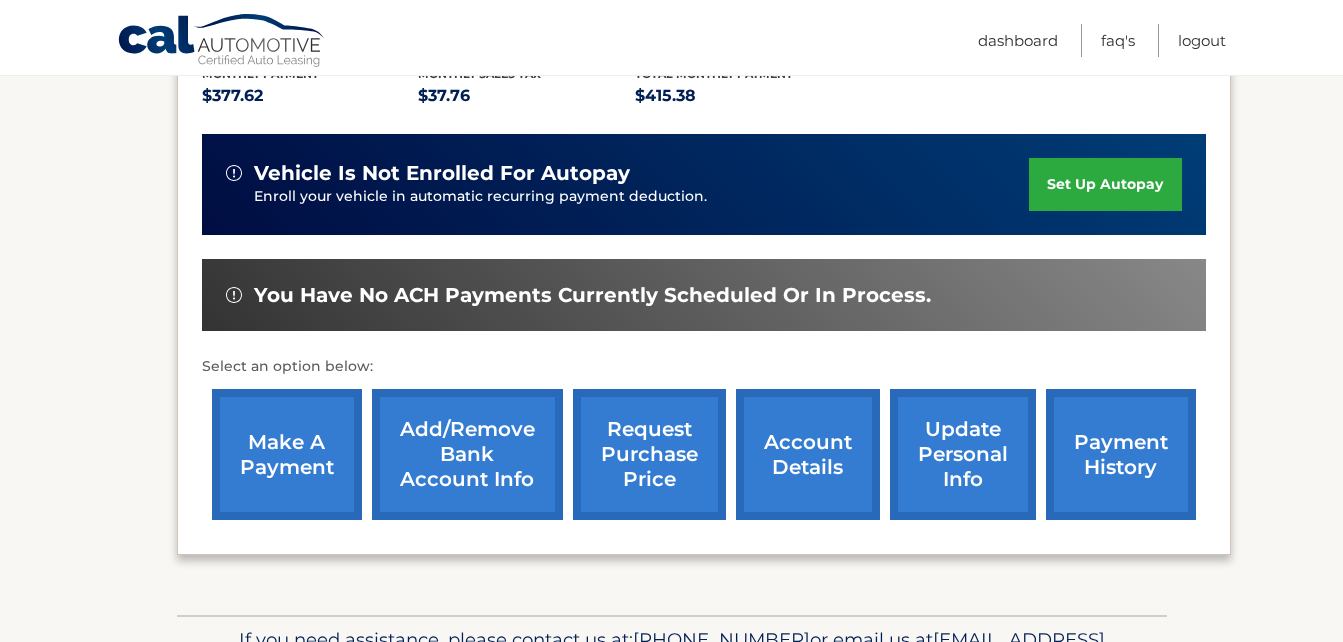 scroll, scrollTop: 470, scrollLeft: 0, axis: vertical 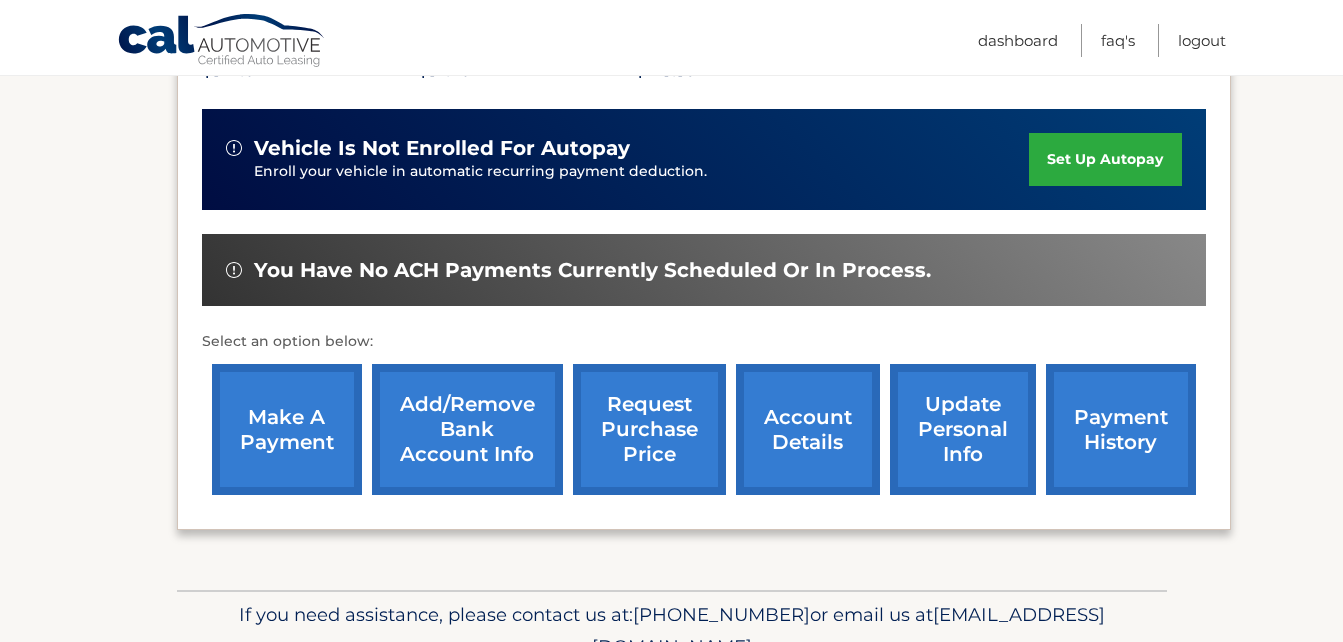click on "account details" at bounding box center [808, 429] 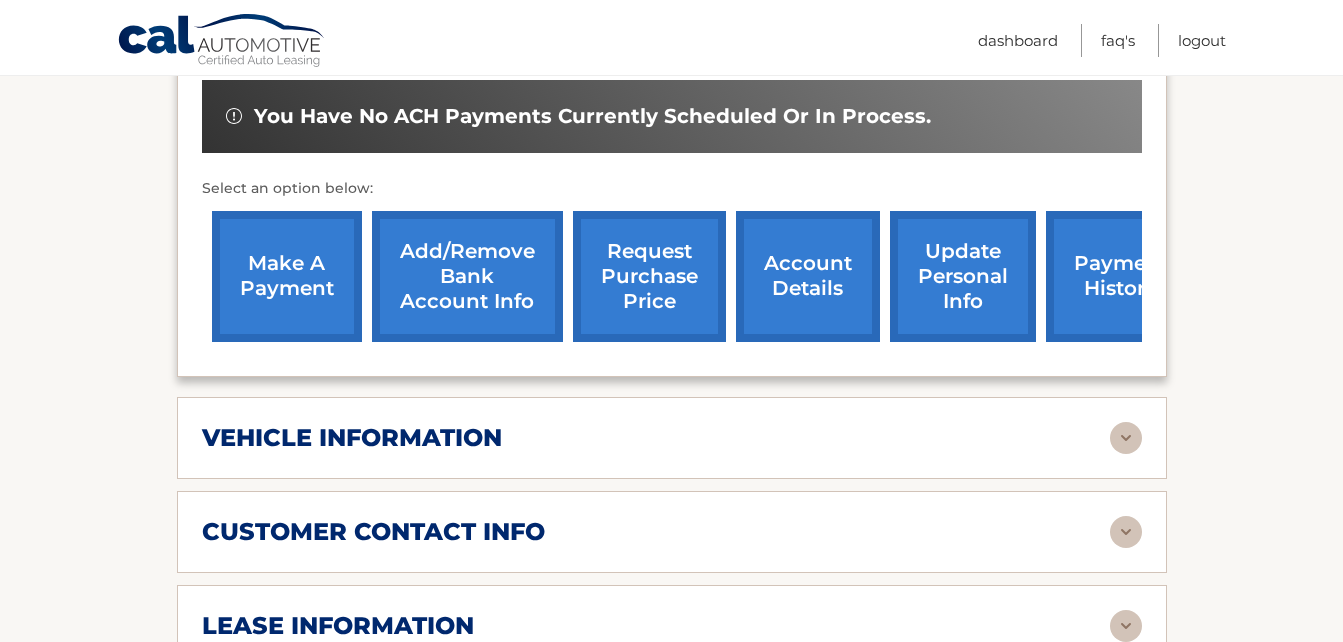 scroll, scrollTop: 900, scrollLeft: 0, axis: vertical 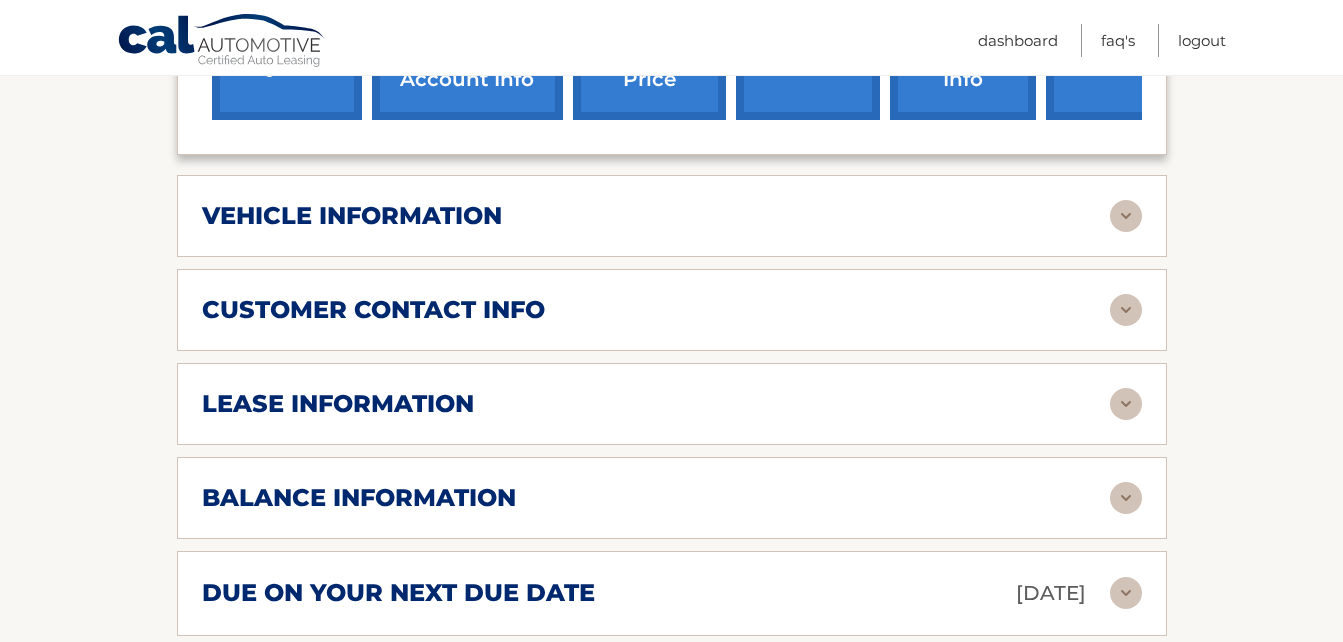 click on "lease information
Contract Start Date
Dec 28, 2022
Term
39
Maturity Date
Mar 28, 2026
Starting Odometer
10
Allowable Annual Mileage
10000
Charge Per Mile*
0.35
Last Scheduled Due Date
Feb 28, 2026
Monthly Payment
$377.62
Monthly Sales Tax
$37.76 $415.38" at bounding box center (672, 404) 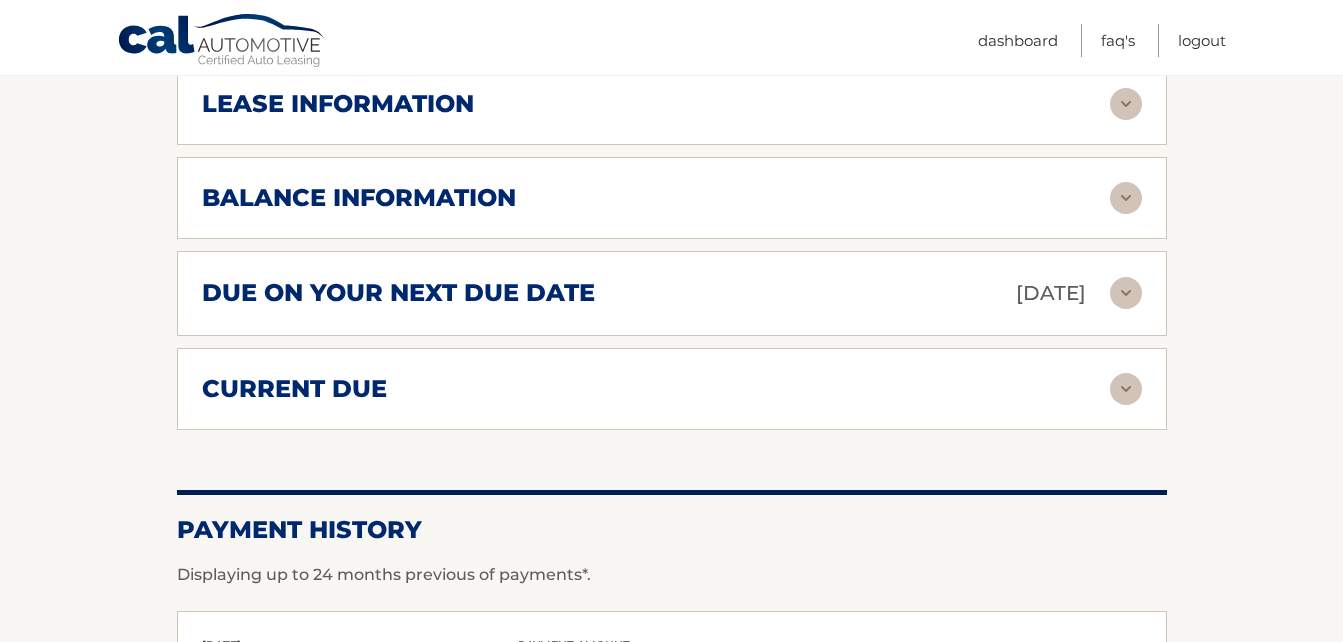 click at bounding box center [1126, 198] 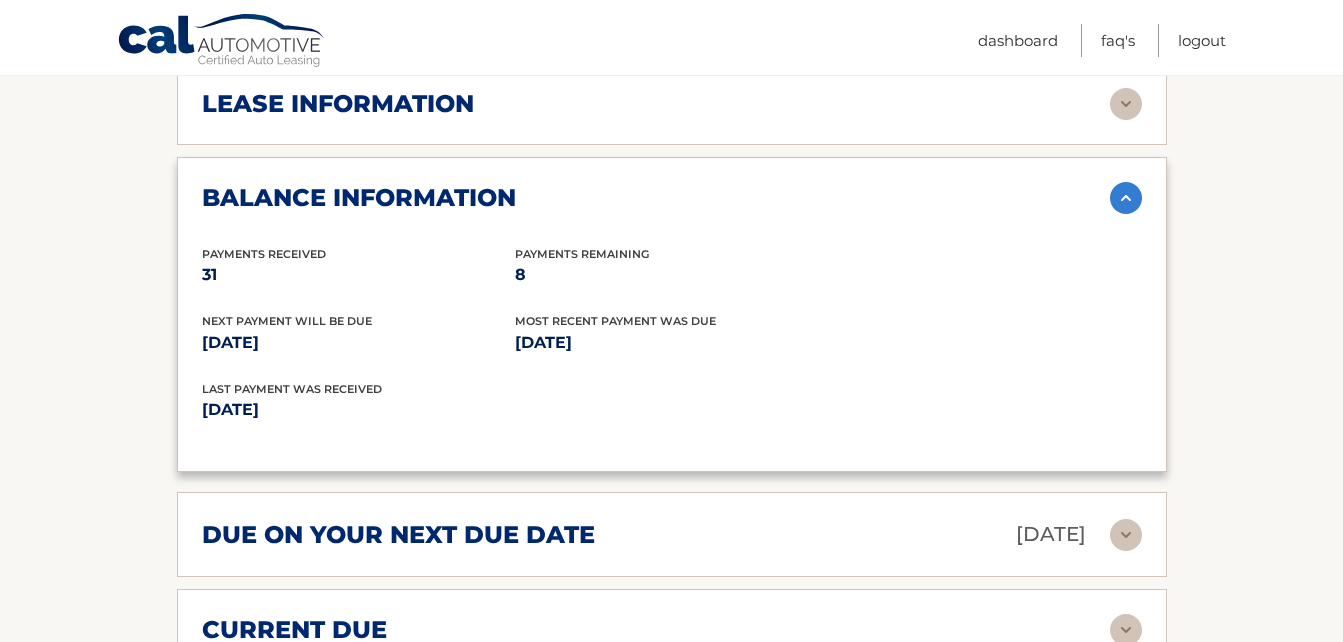 click at bounding box center [1126, 198] 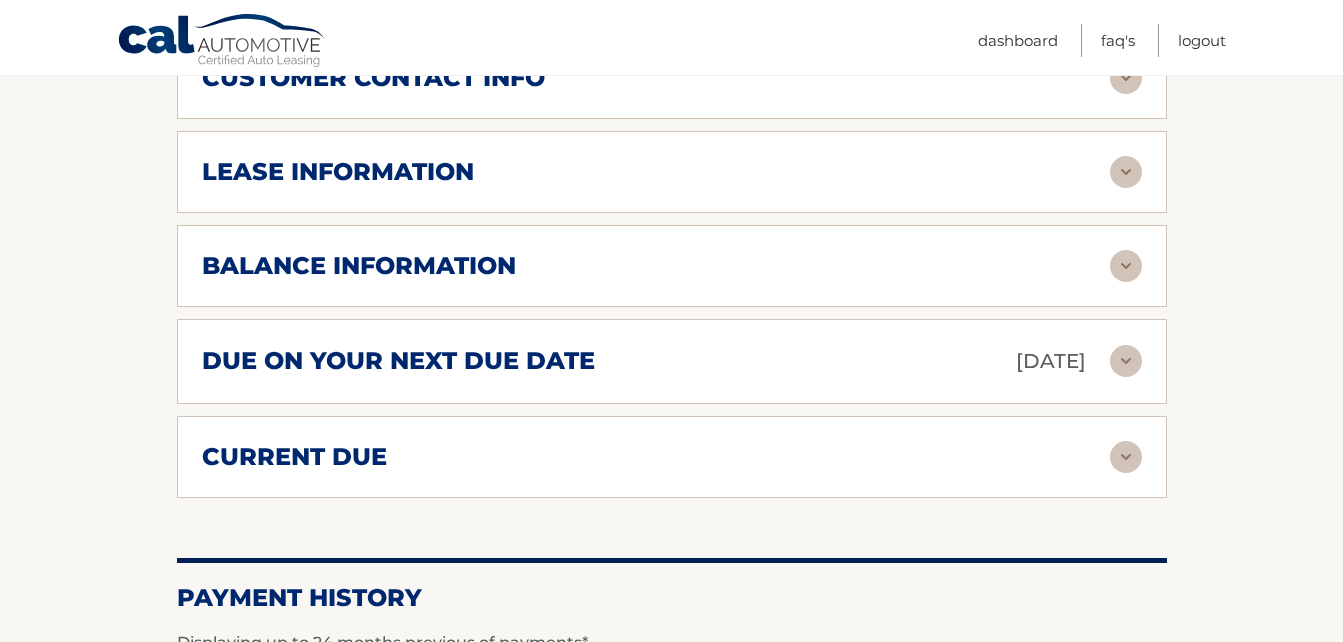 scroll, scrollTop: 1100, scrollLeft: 0, axis: vertical 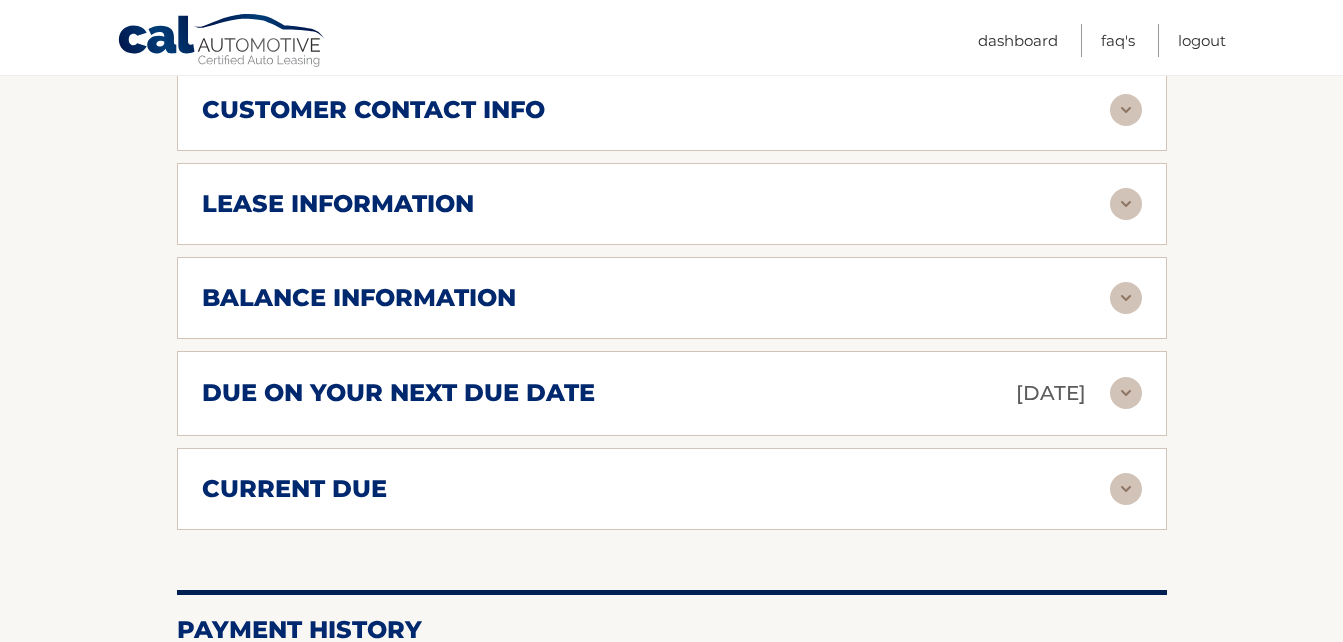 click at bounding box center (1126, 204) 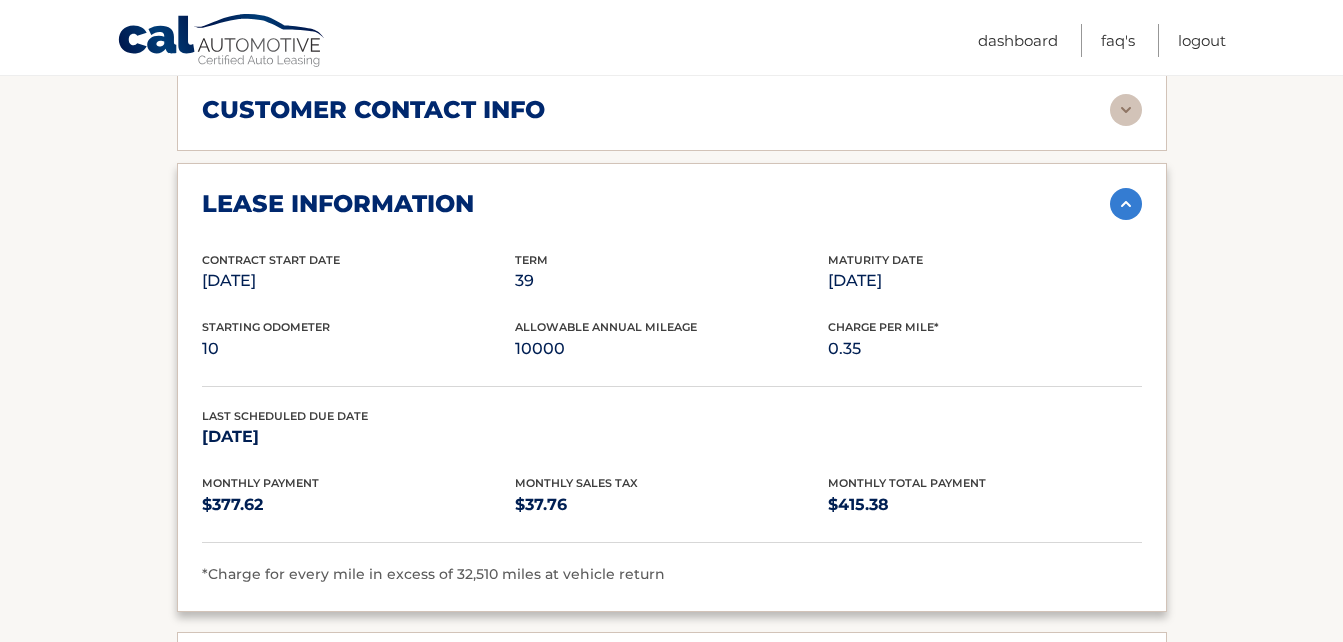 click at bounding box center (1126, 204) 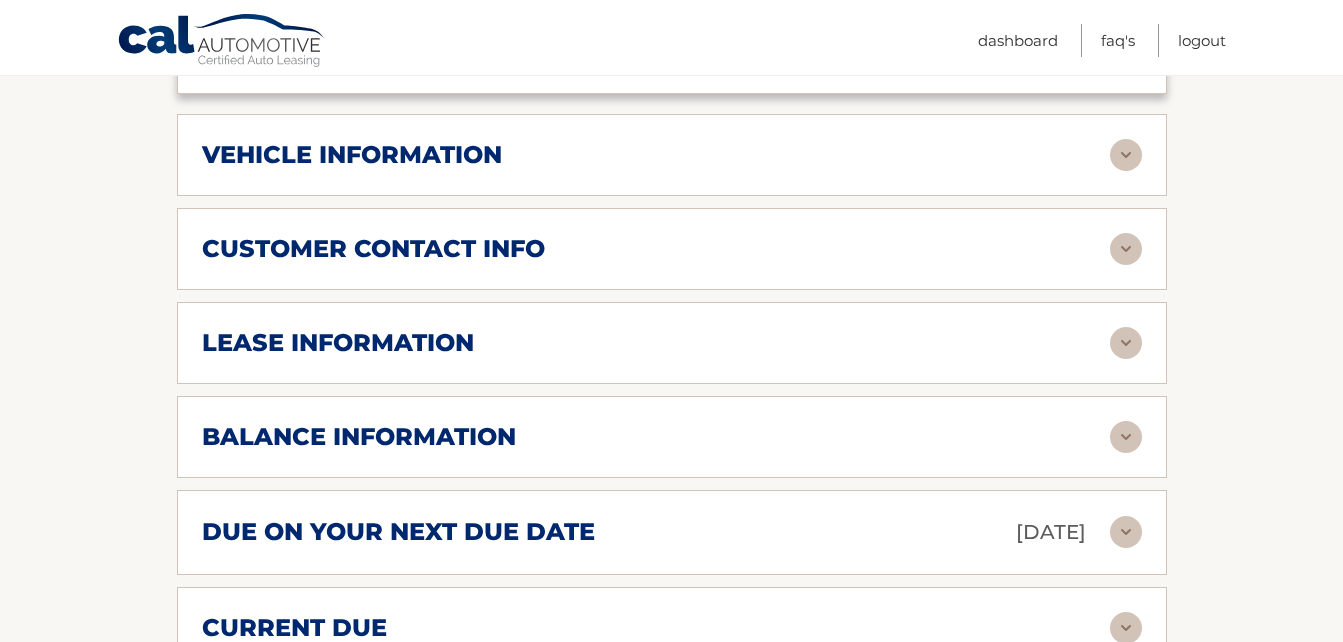 scroll, scrollTop: 800, scrollLeft: 0, axis: vertical 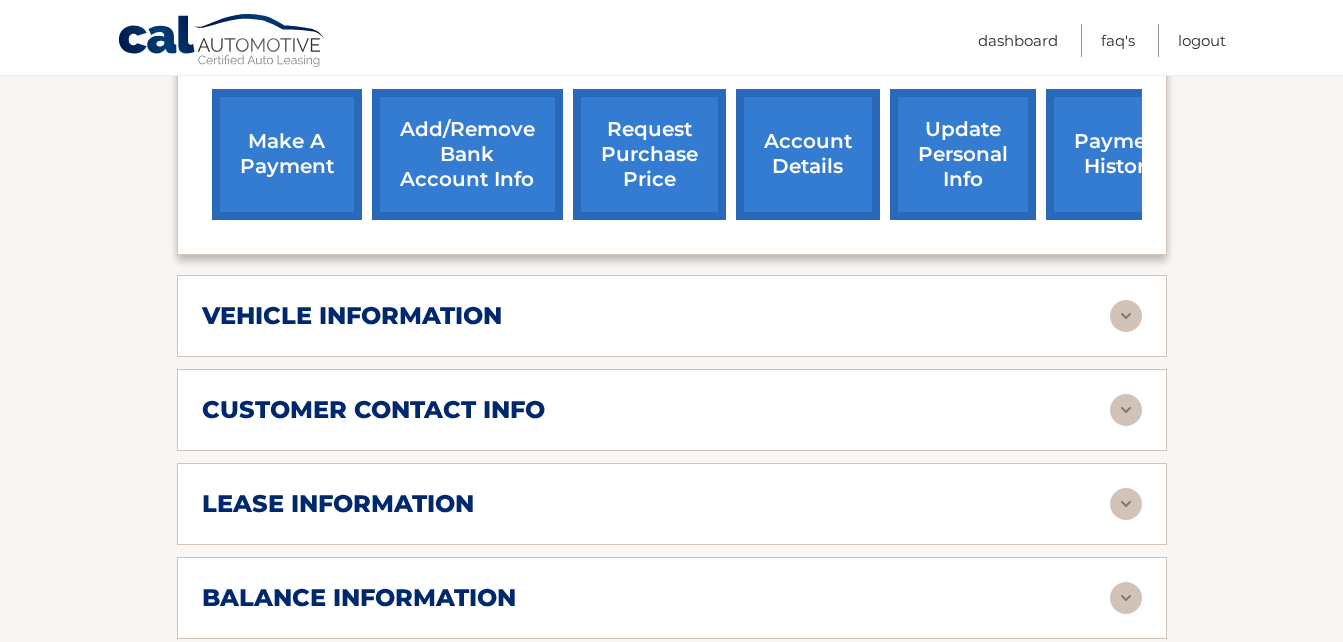 click at bounding box center (1126, 316) 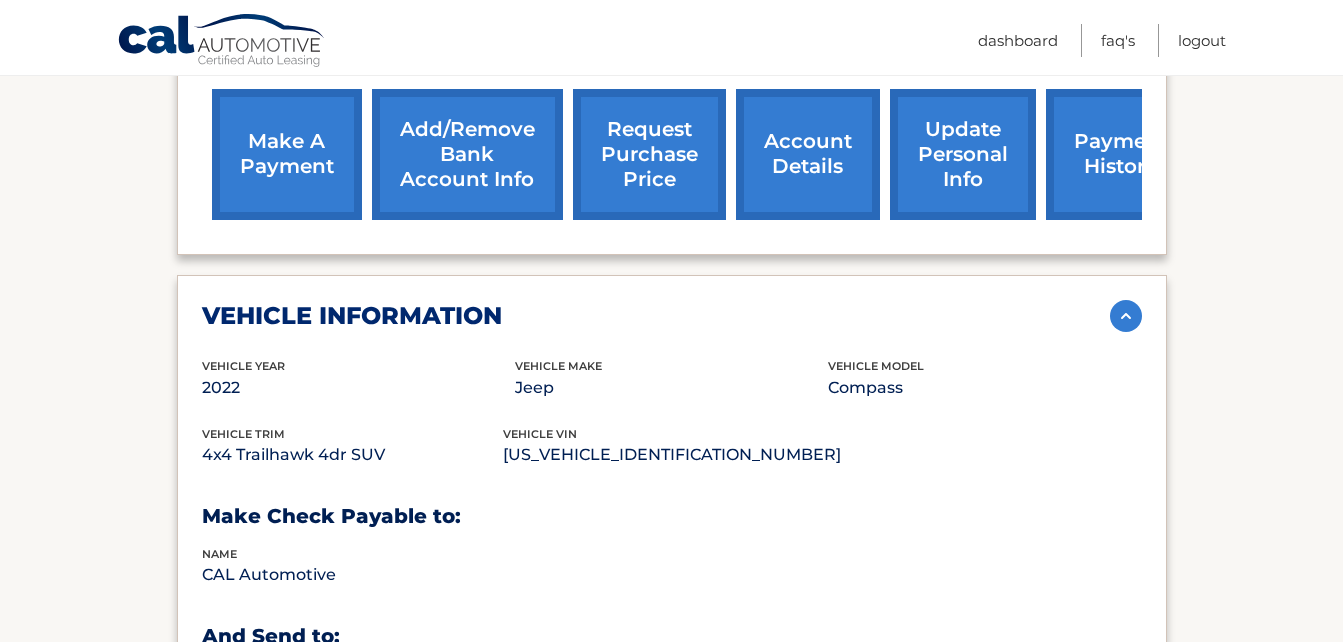 click at bounding box center (1126, 316) 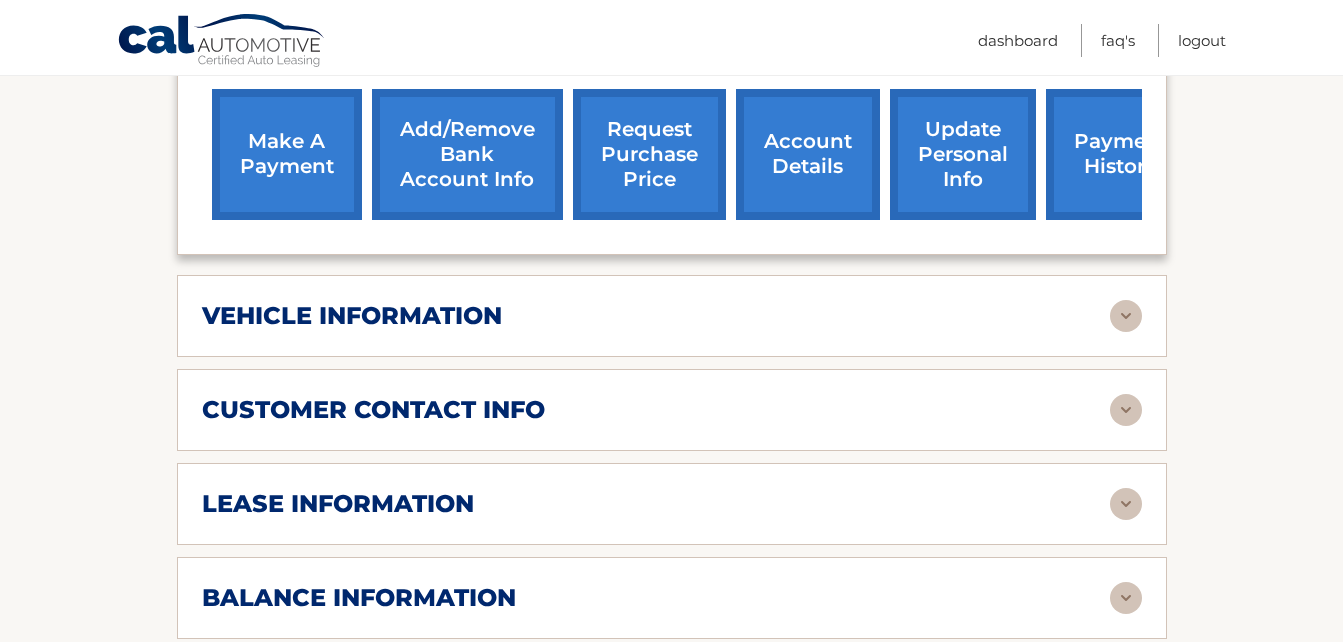 scroll, scrollTop: 1000, scrollLeft: 0, axis: vertical 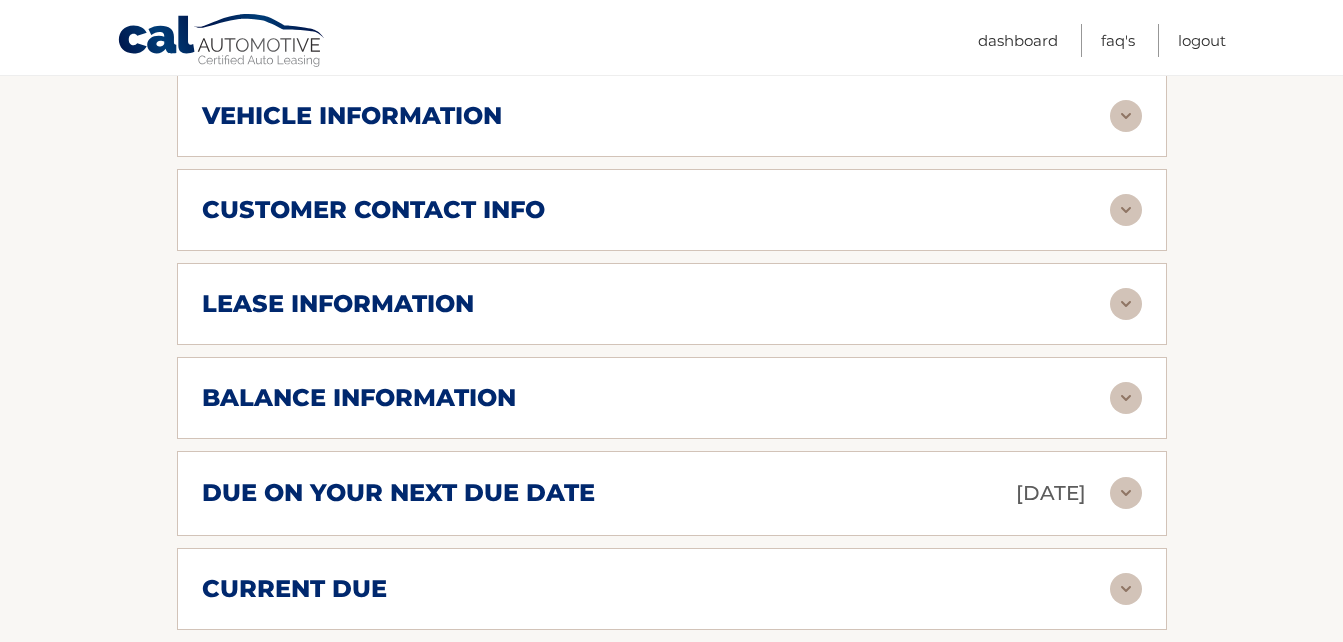 click at bounding box center (1126, 398) 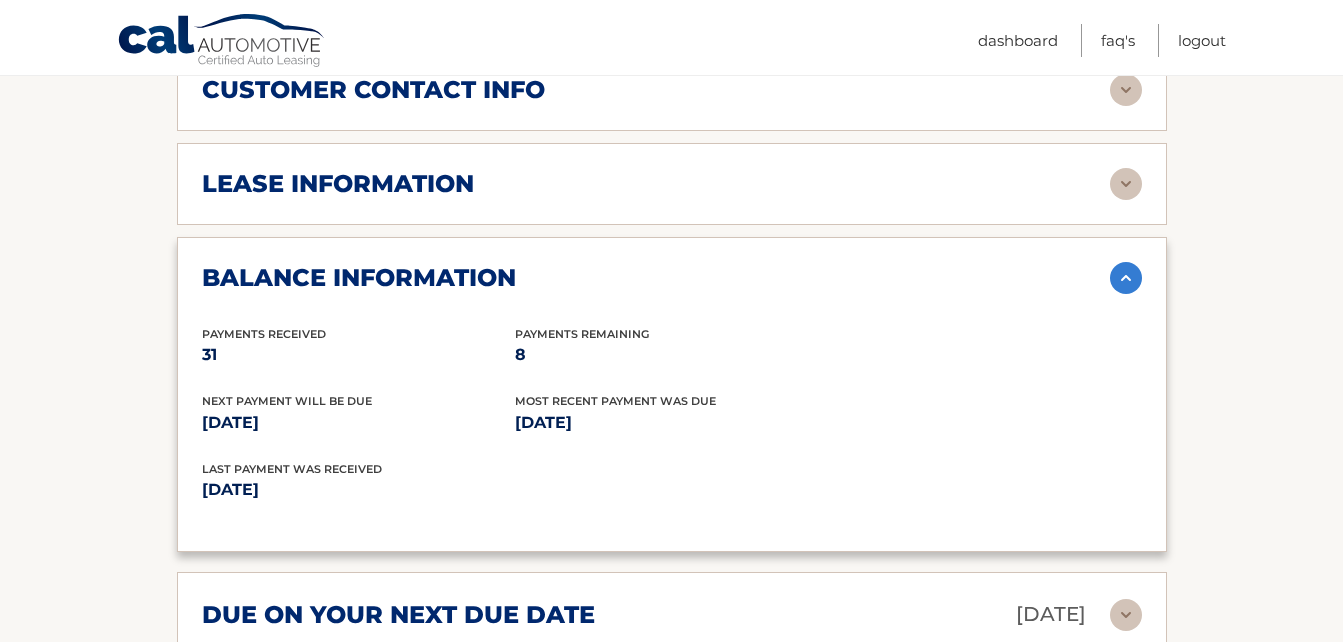 scroll, scrollTop: 1100, scrollLeft: 0, axis: vertical 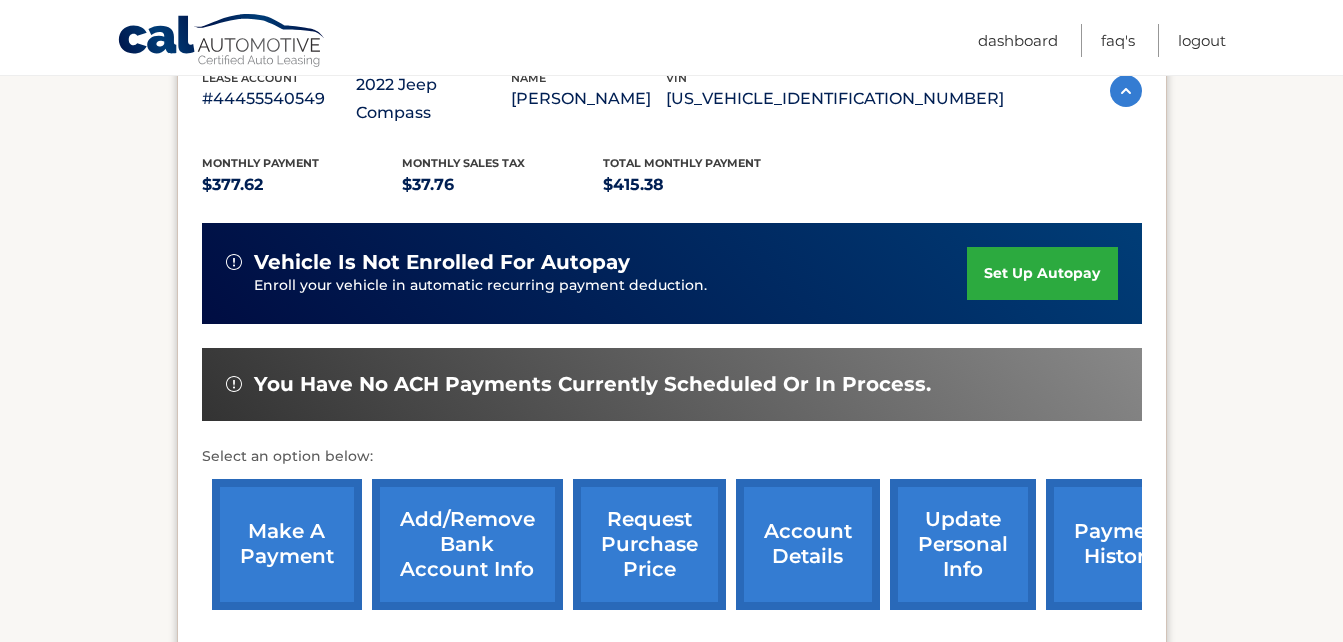 click on "make a payment" at bounding box center [287, 544] 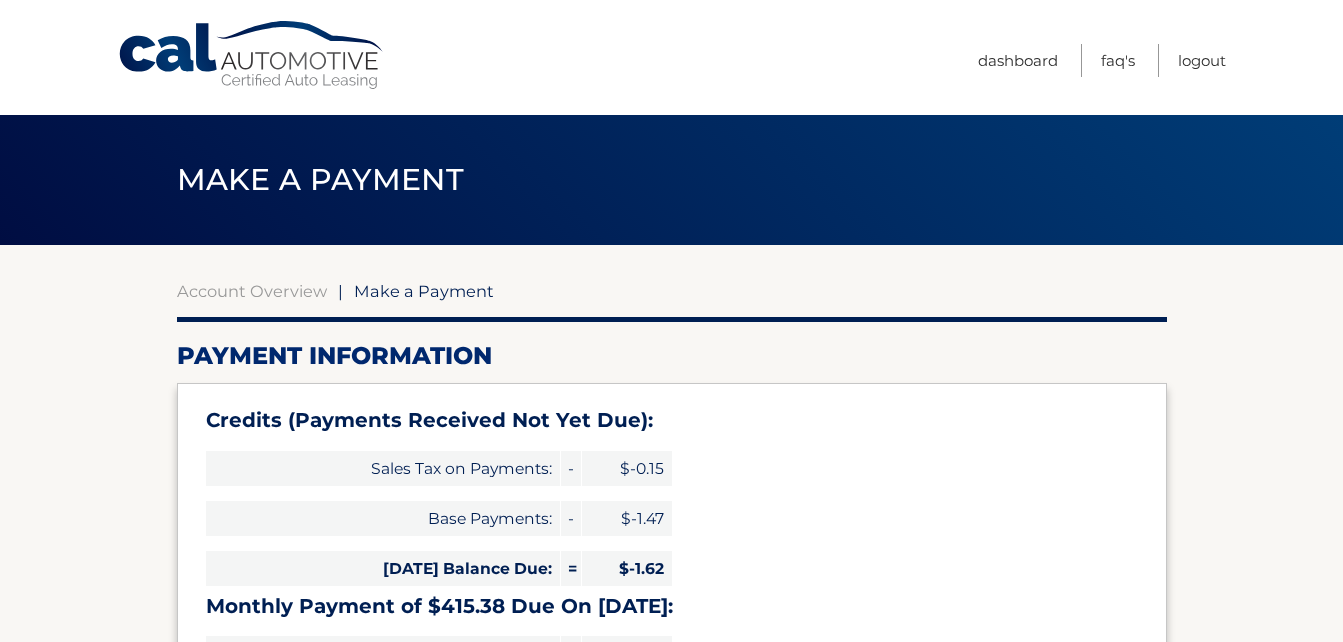 select on "OGNjMTU1ZDEtYjQzYi00NDZhLTk1N2EtNDZlYzUyOTJjMDQx" 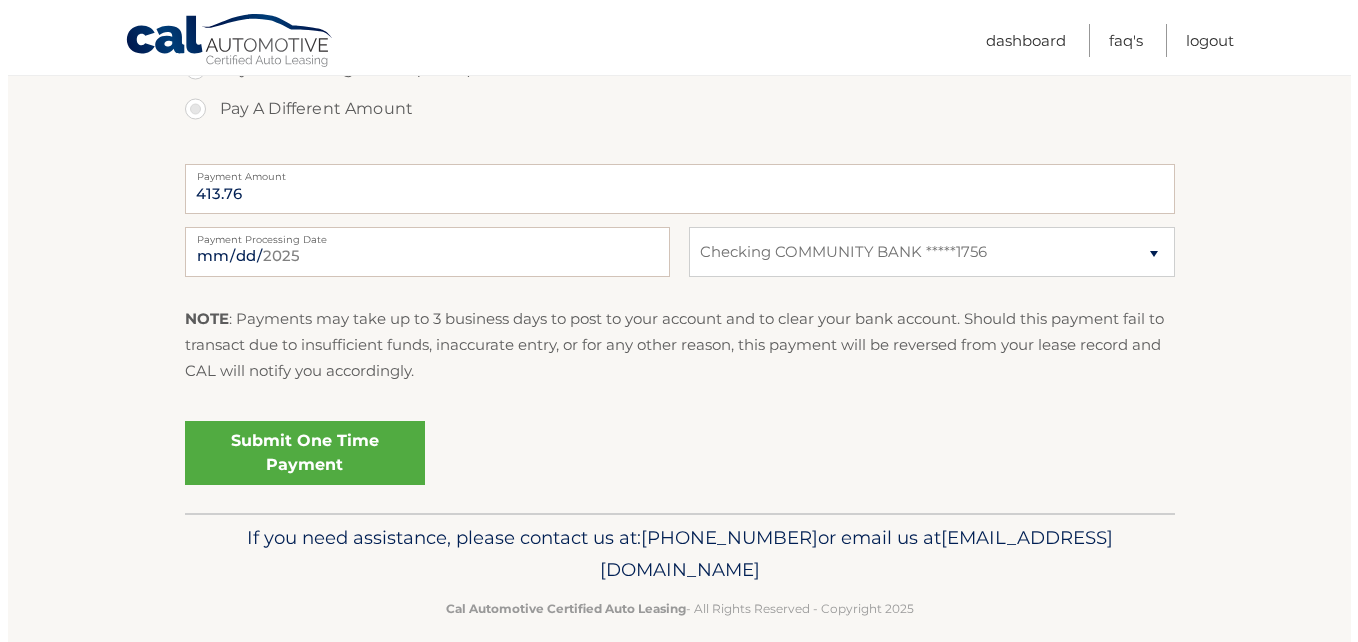 scroll, scrollTop: 900, scrollLeft: 0, axis: vertical 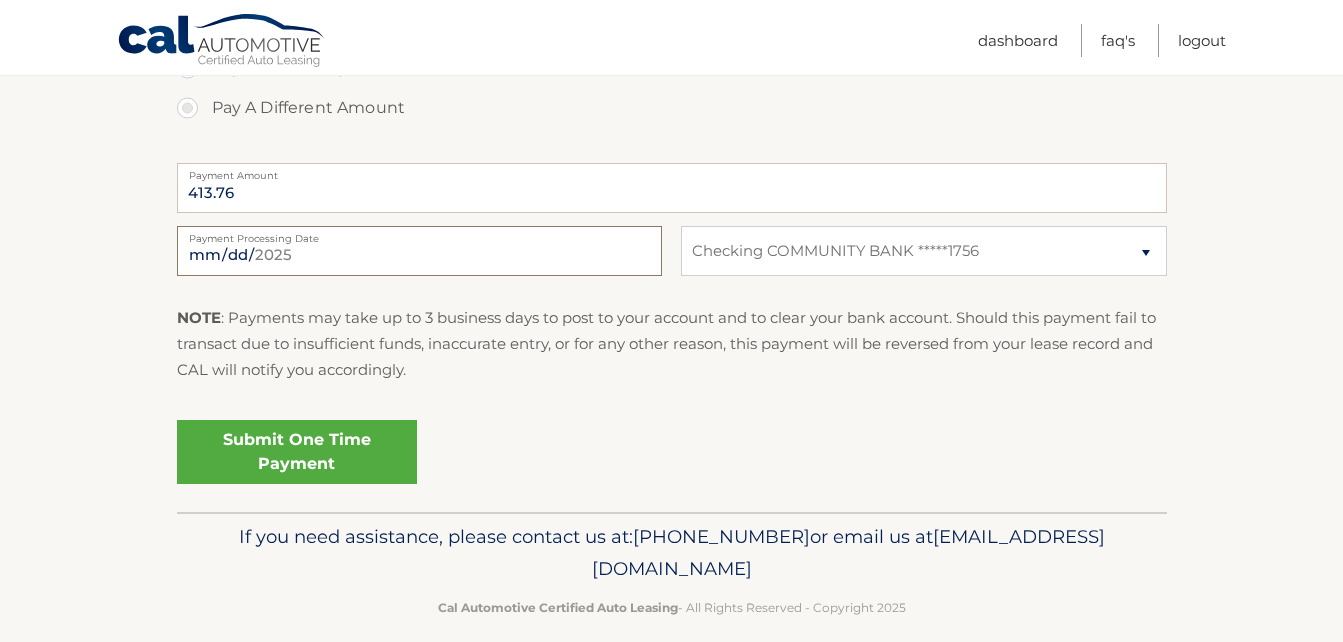 click on "2025-07-21" at bounding box center [419, 251] 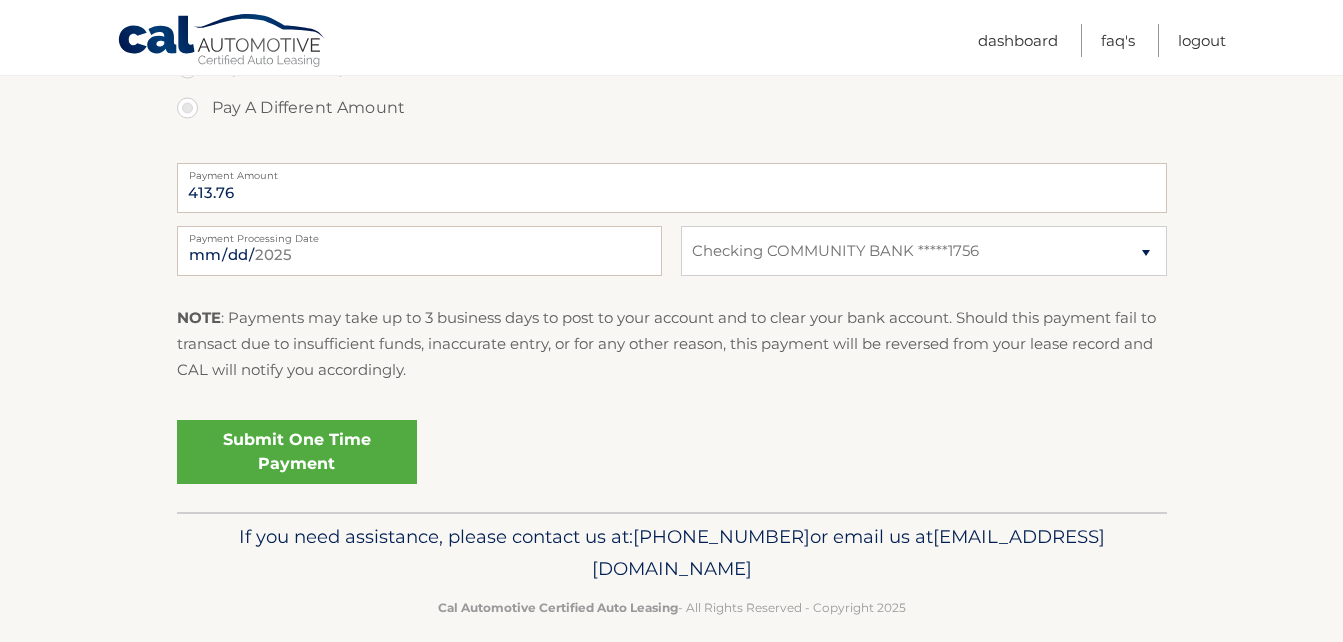 click on "Pay Today's Balance Due ($0.00)
Pay Monthly Payment ($415.38)
Pay Upcoming Amount Due ($413.76)
Pay Other Charges Due ($0.00)
Pay A Different Amount
NOTE" at bounding box center (672, 216) 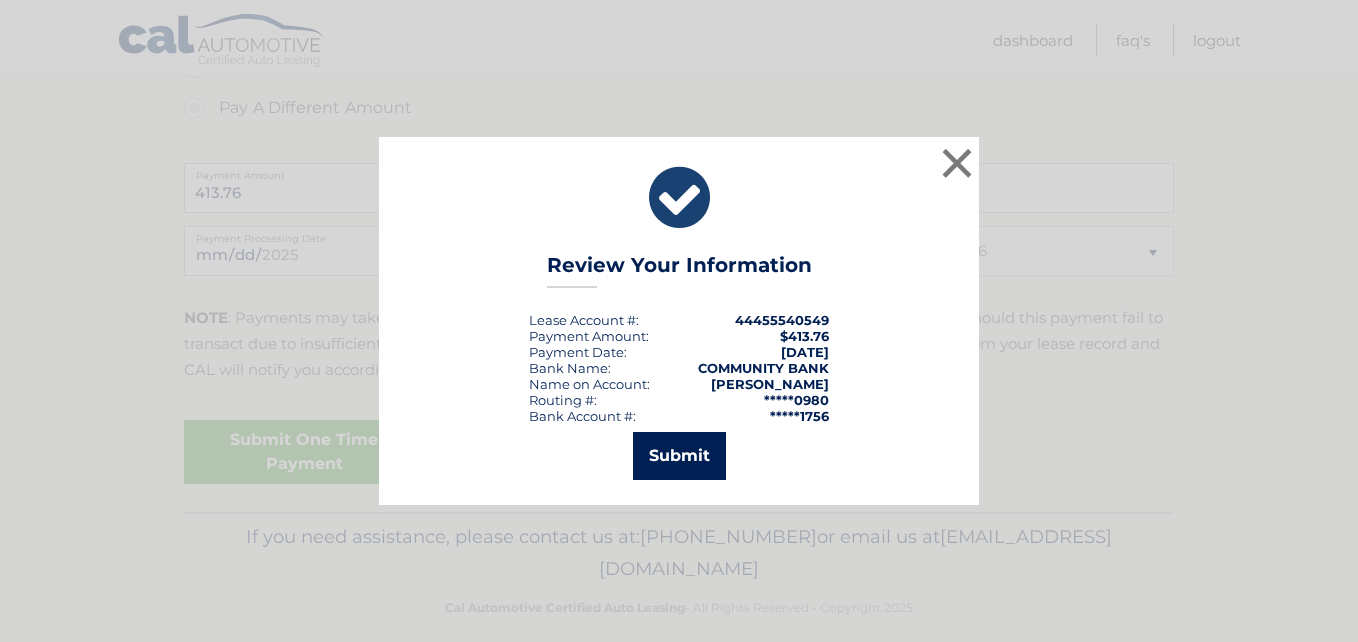 click on "Submit" at bounding box center (679, 456) 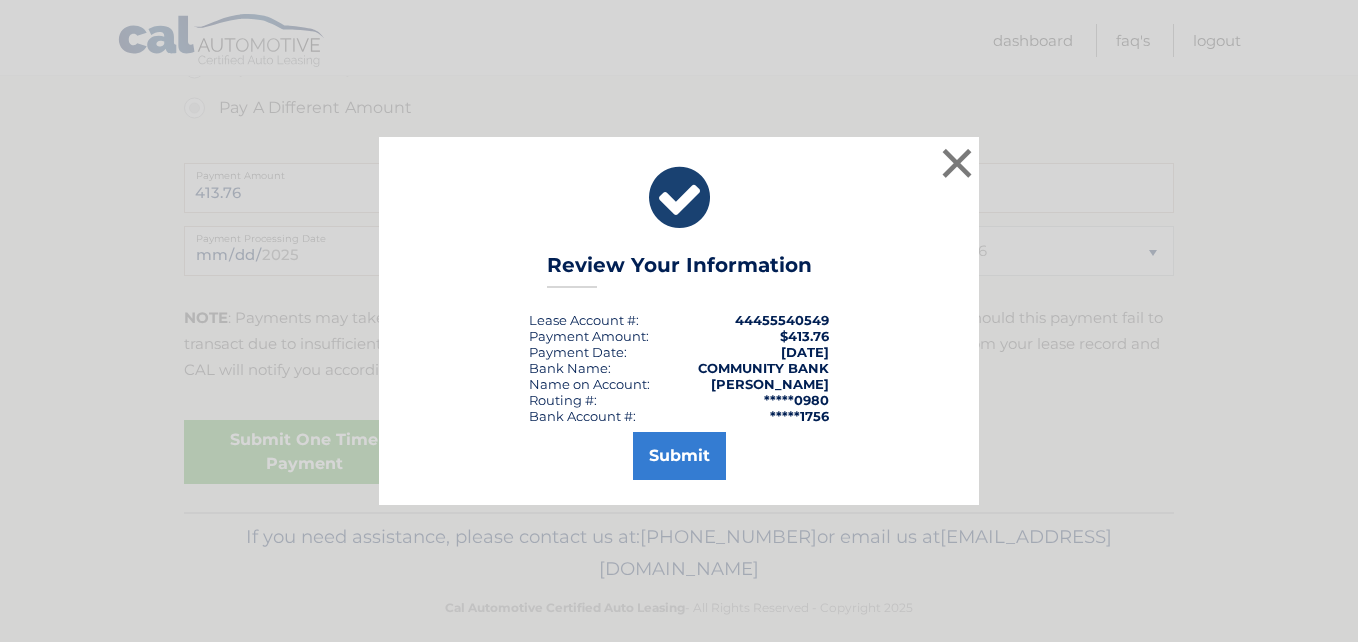 scroll, scrollTop: 850, scrollLeft: 0, axis: vertical 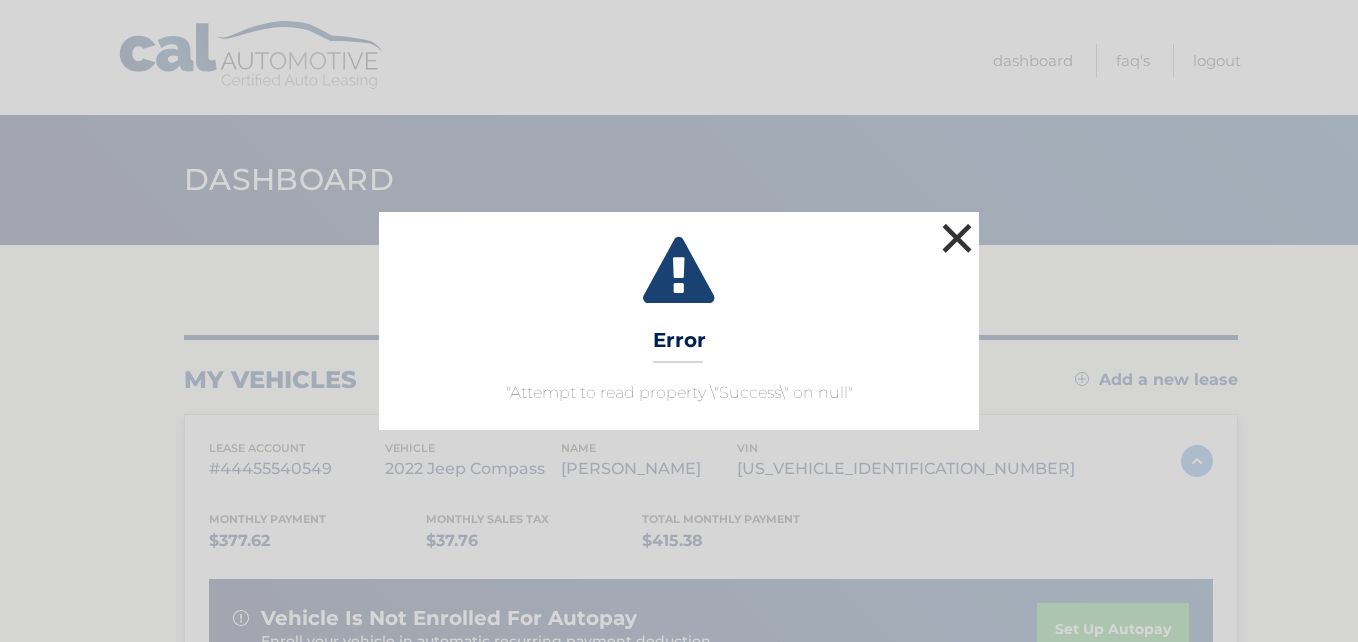 click on "×" at bounding box center (957, 238) 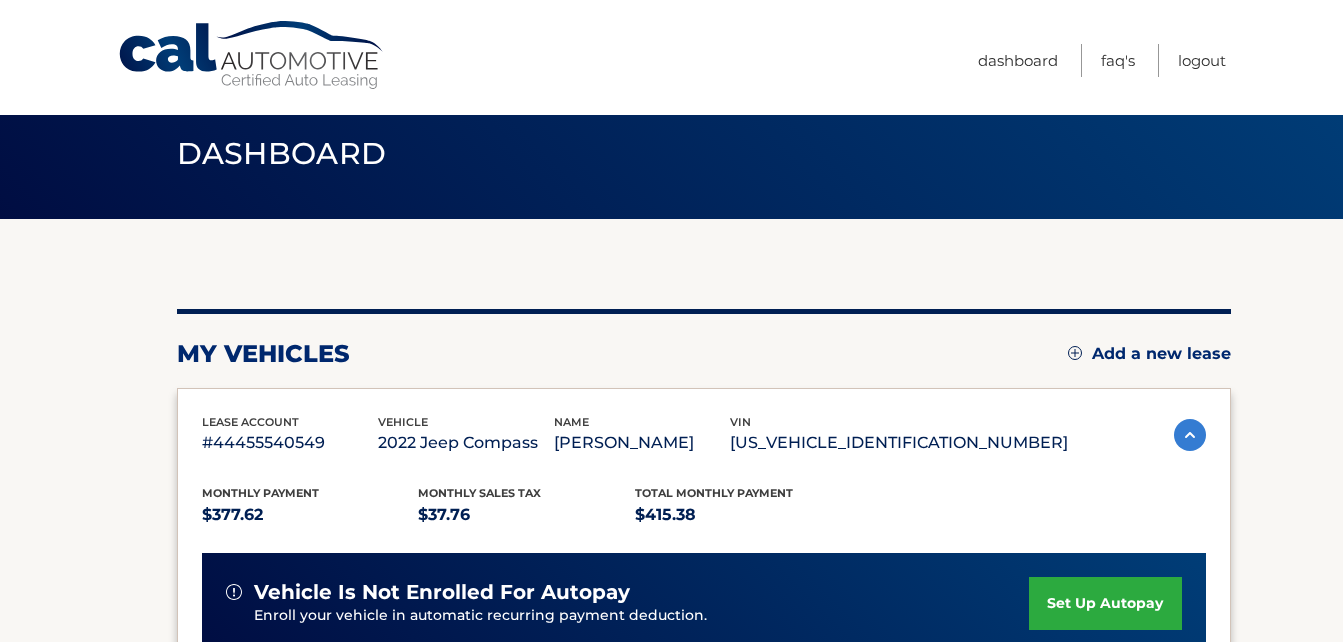 scroll, scrollTop: 8, scrollLeft: 0, axis: vertical 